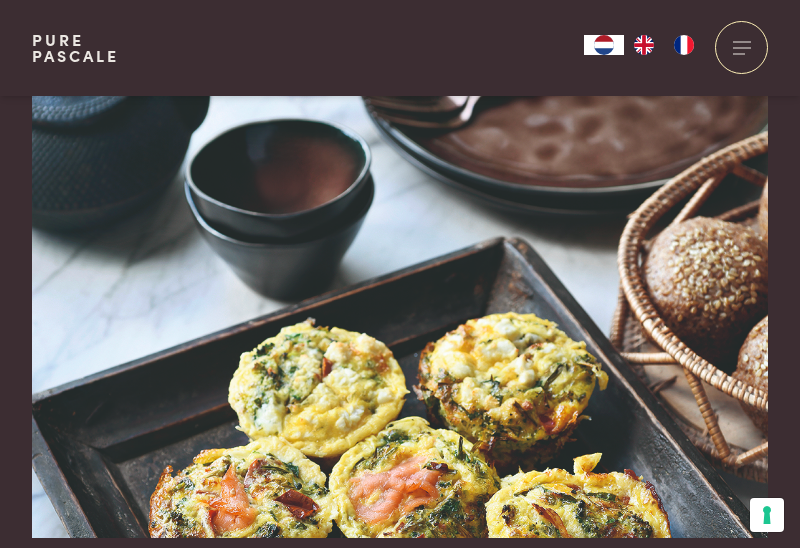 scroll, scrollTop: 345, scrollLeft: 0, axis: vertical 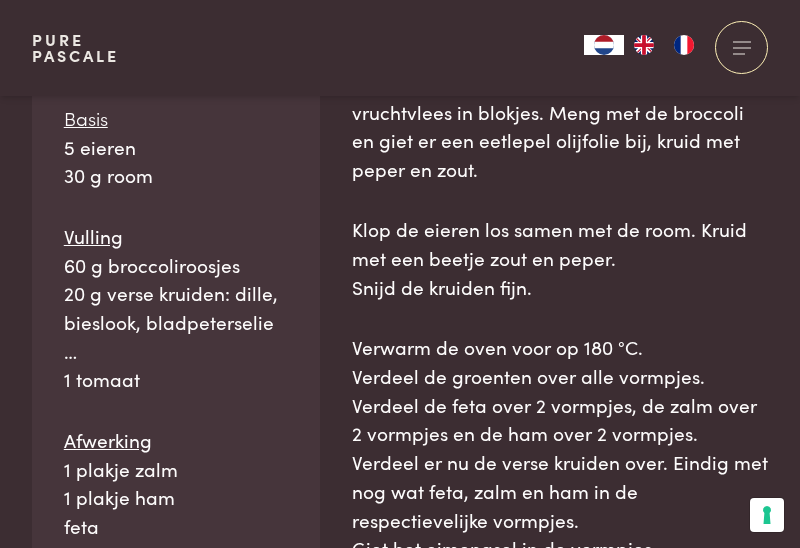 drag, startPoint x: 66, startPoint y: 115, endPoint x: 127, endPoint y: 485, distance: 374.99466 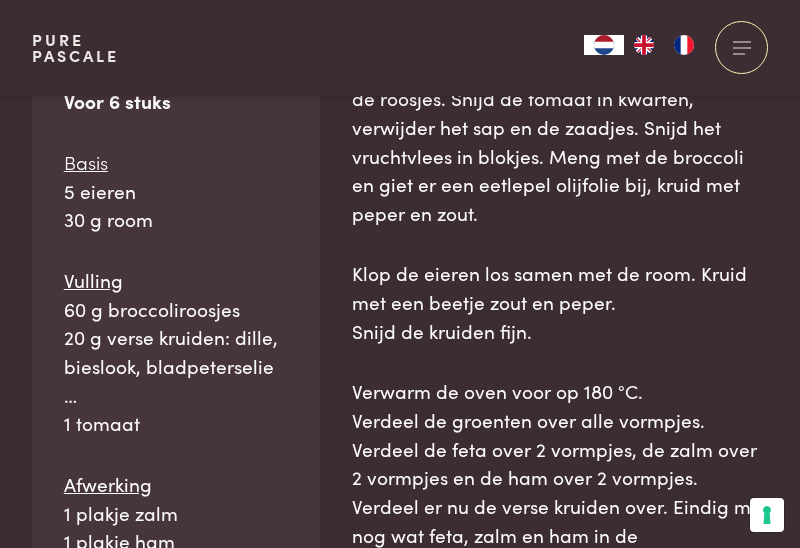 scroll, scrollTop: 1184, scrollLeft: 0, axis: vertical 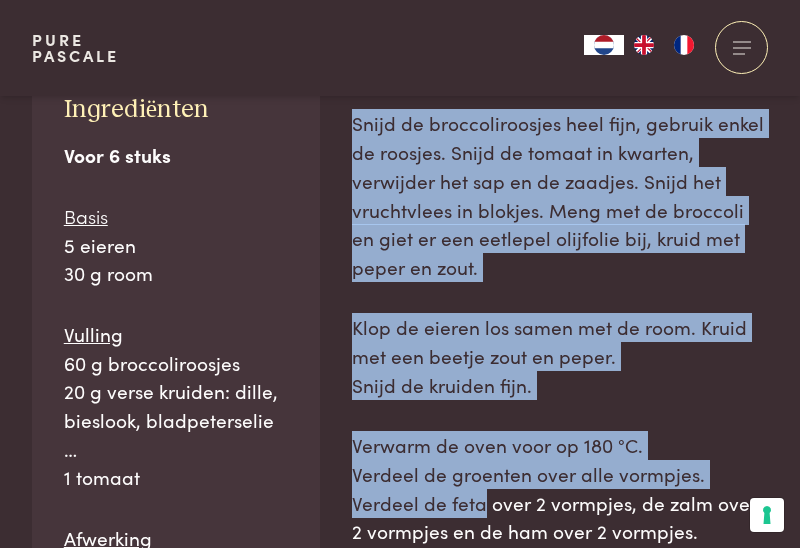 drag, startPoint x: 351, startPoint y: 117, endPoint x: 414, endPoint y: 486, distance: 374.33942 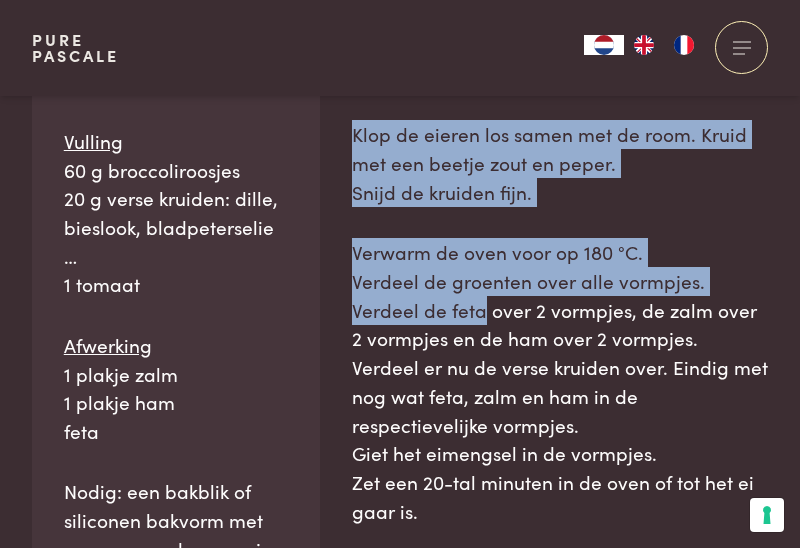 scroll, scrollTop: 1378, scrollLeft: 0, axis: vertical 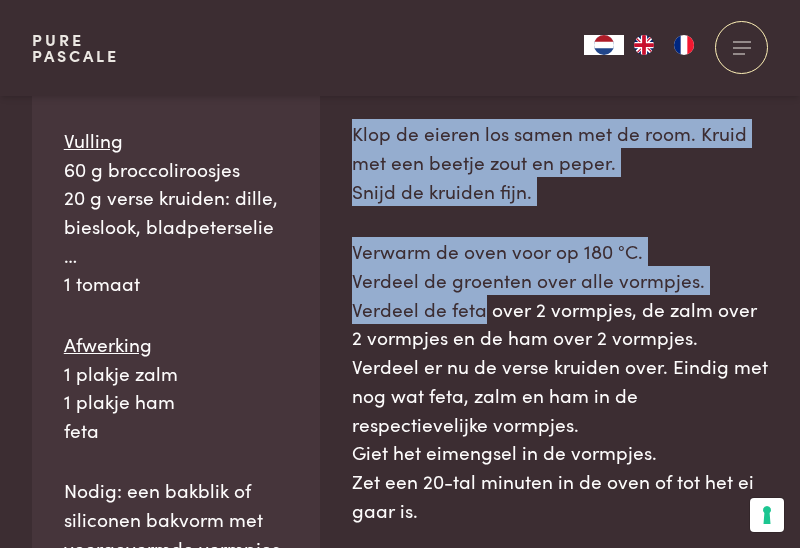 click on "Verwarm de oven voor op 180 °C. Verdeel de groenten over alle vormpjes. Verdeel de feta over 2 vormpjes, de zalm over 2 vormpjes en de ham over 2 vormpjes. Verdeel er nu de verse kruiden over. Eindig met nog wat feta, zalm en ham in de respectievelijke vormpjes. Giet het eimengsel in de vormpjes. Zet een 20-tal minuten in de oven of tot het ei gaar is." at bounding box center [560, 380] 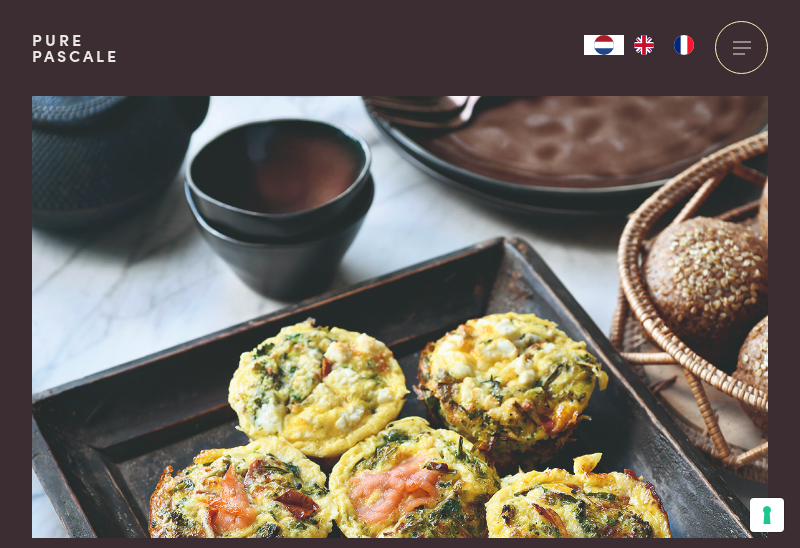 scroll, scrollTop: 0, scrollLeft: 0, axis: both 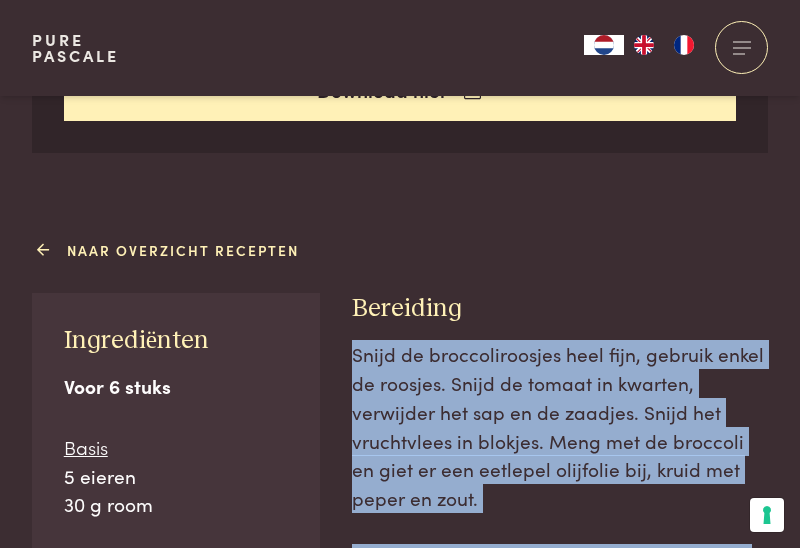 click at bounding box center (44, 250) 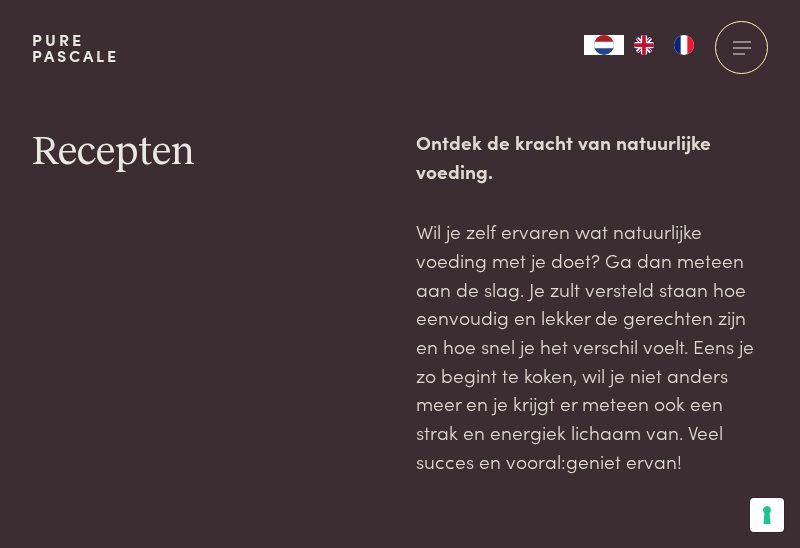 scroll, scrollTop: 0, scrollLeft: 0, axis: both 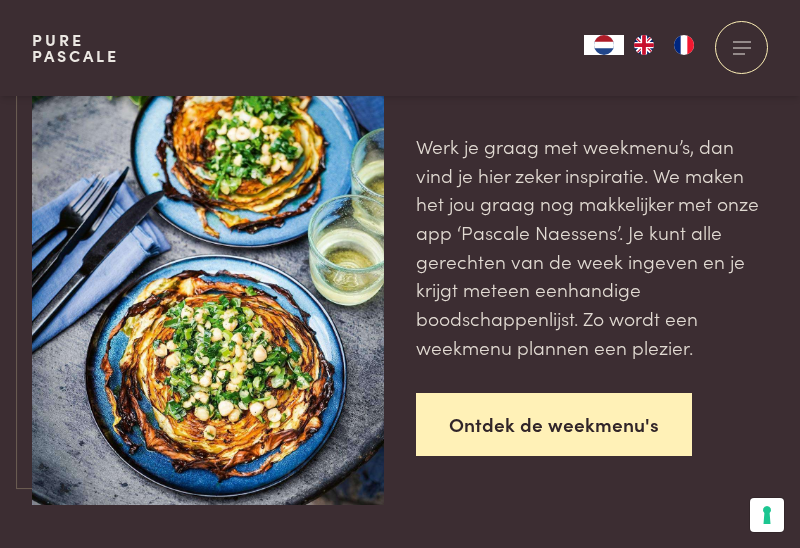 click on "Ontdek de weekmenu's" at bounding box center [554, 424] 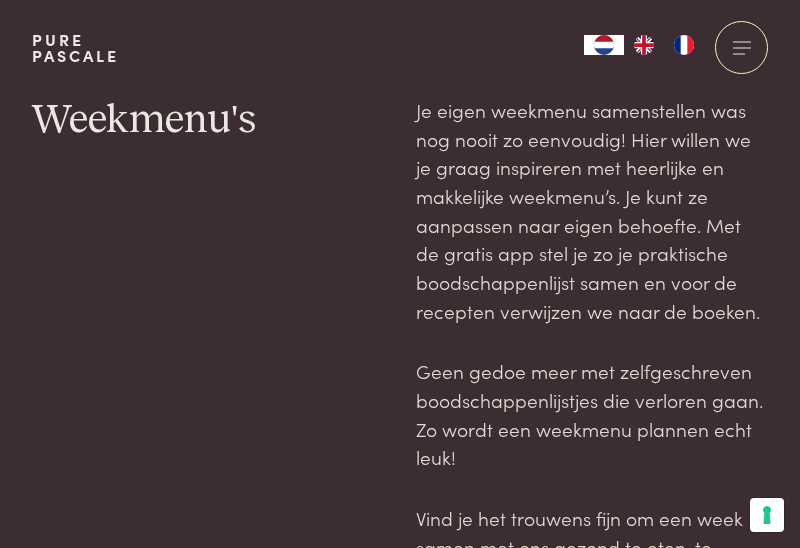 scroll, scrollTop: 0, scrollLeft: 0, axis: both 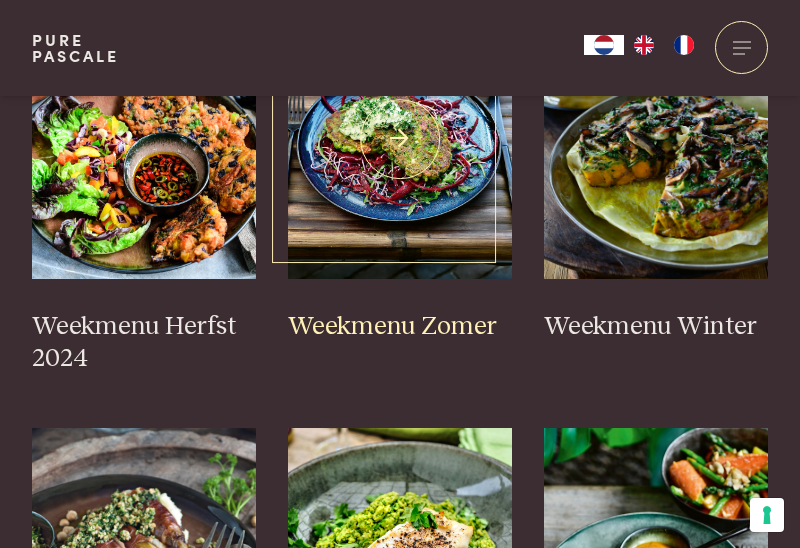 click on "Weekmenu Zomer" at bounding box center [400, 327] 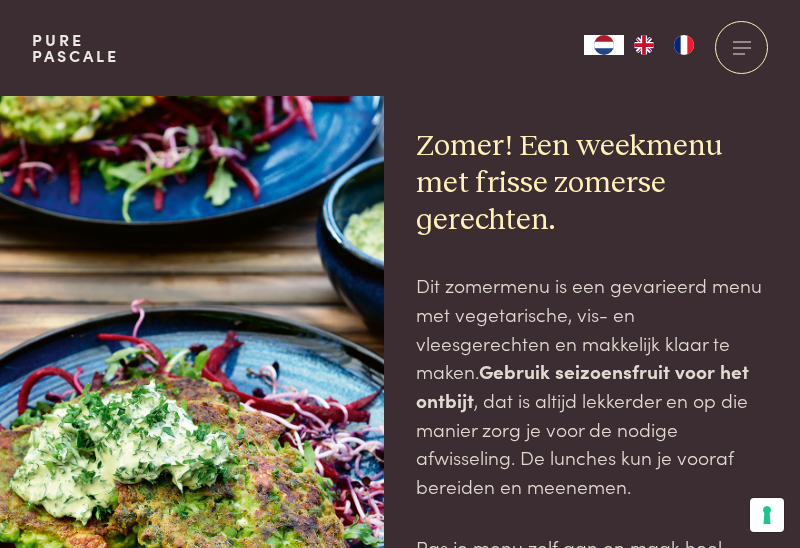 scroll, scrollTop: 0, scrollLeft: 0, axis: both 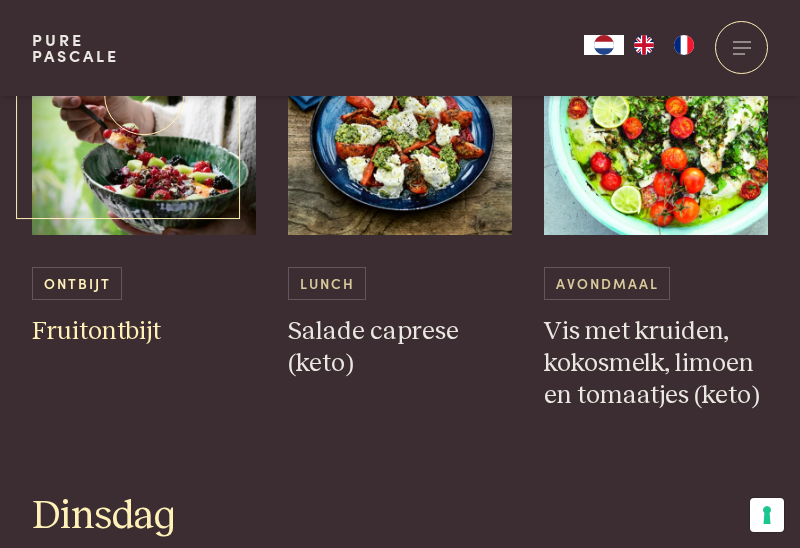 click on "Fruitontbijt" at bounding box center (144, 332) 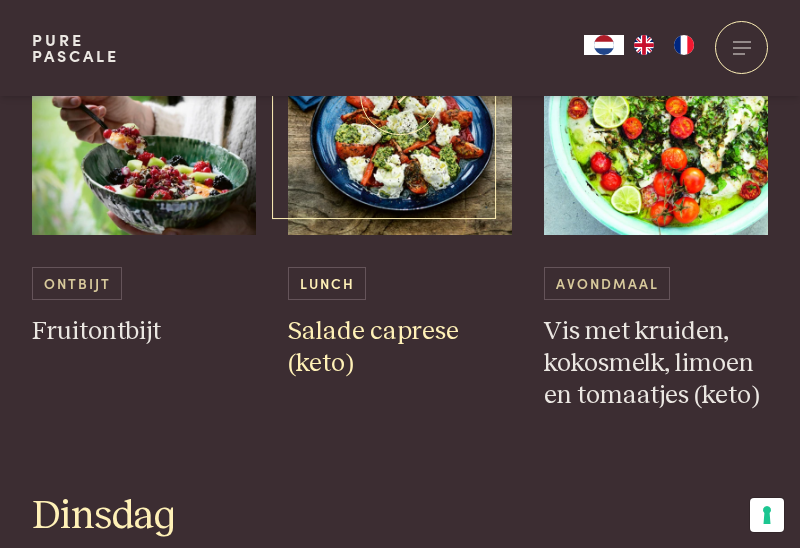 click on "Salade caprese (keto)" at bounding box center [400, 348] 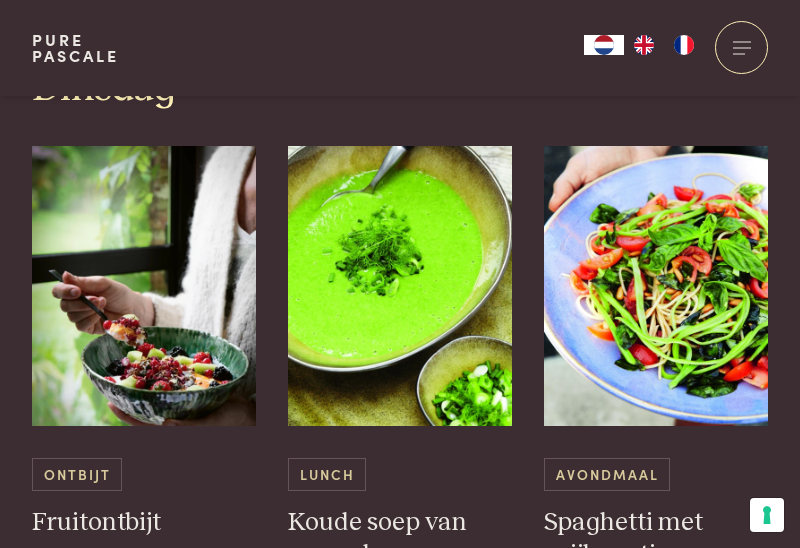 scroll, scrollTop: 1583, scrollLeft: 0, axis: vertical 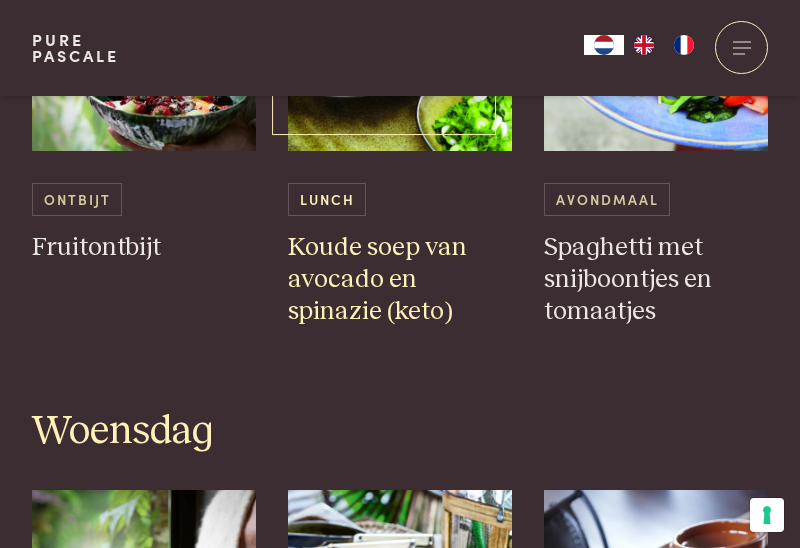 click on "Koude soep van avocado en spinazie (keto)" at bounding box center (400, 280) 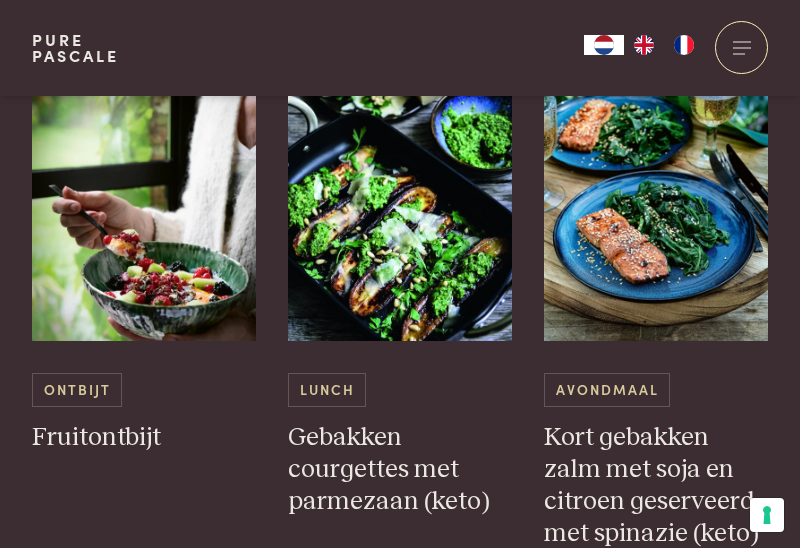scroll, scrollTop: 3544, scrollLeft: 0, axis: vertical 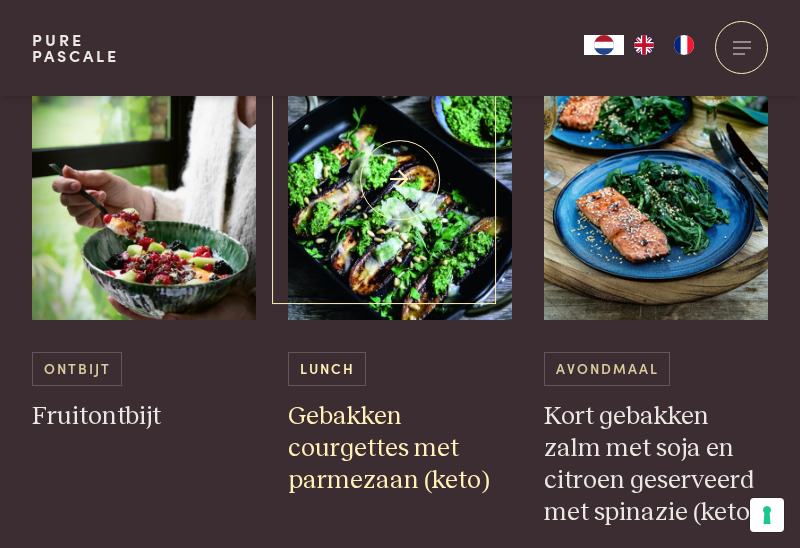 click on "Gebakken courgettes met parmezaan (keto)" at bounding box center [400, 449] 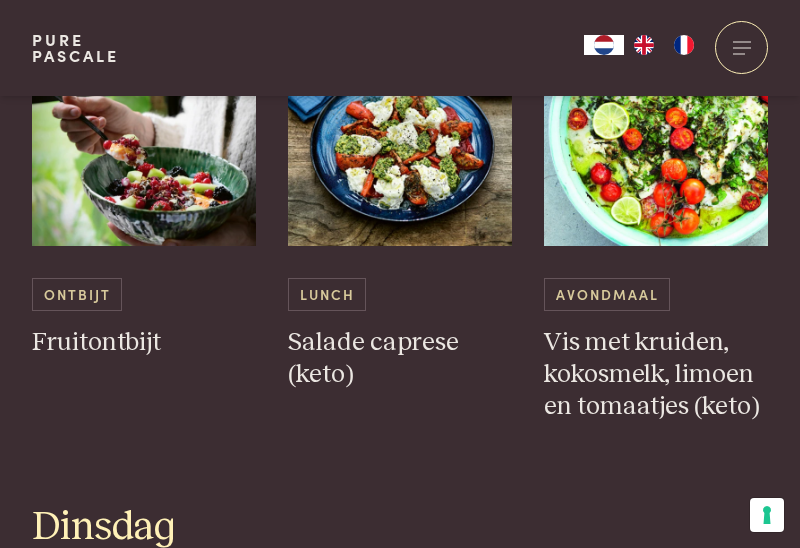 scroll, scrollTop: 1149, scrollLeft: 0, axis: vertical 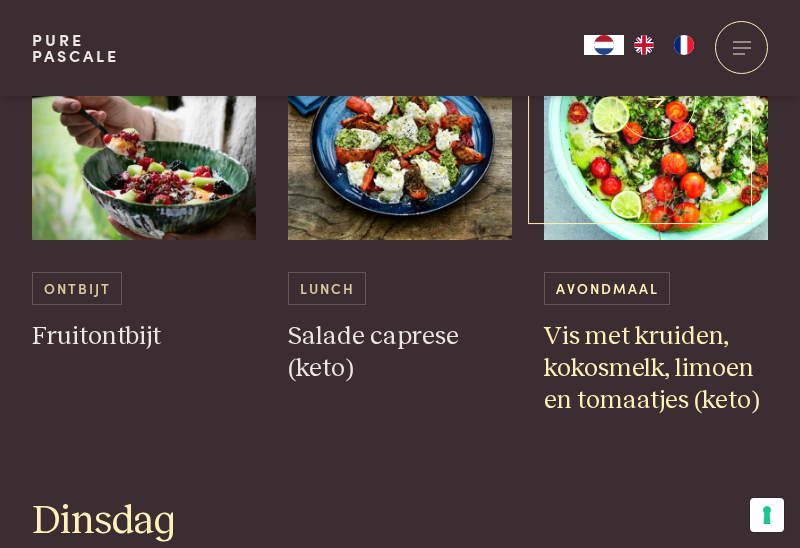 click on "Vis met kruiden, kokosmelk, limoen en tomaatjes (keto)" at bounding box center [656, 369] 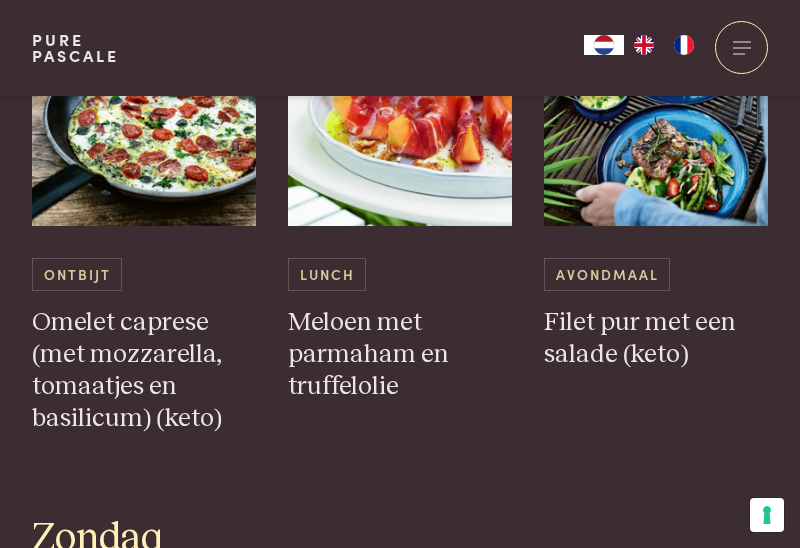 scroll, scrollTop: 4293, scrollLeft: 0, axis: vertical 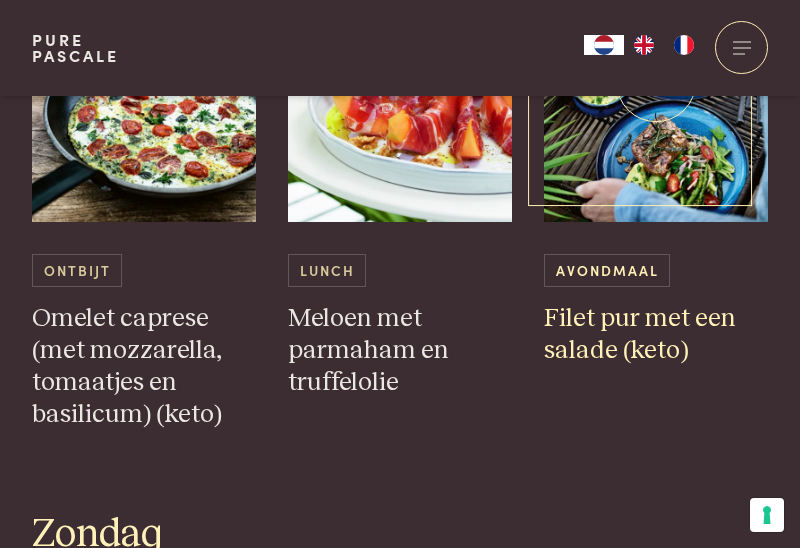 click on "Filet pur met een salade (keto)" at bounding box center (656, 335) 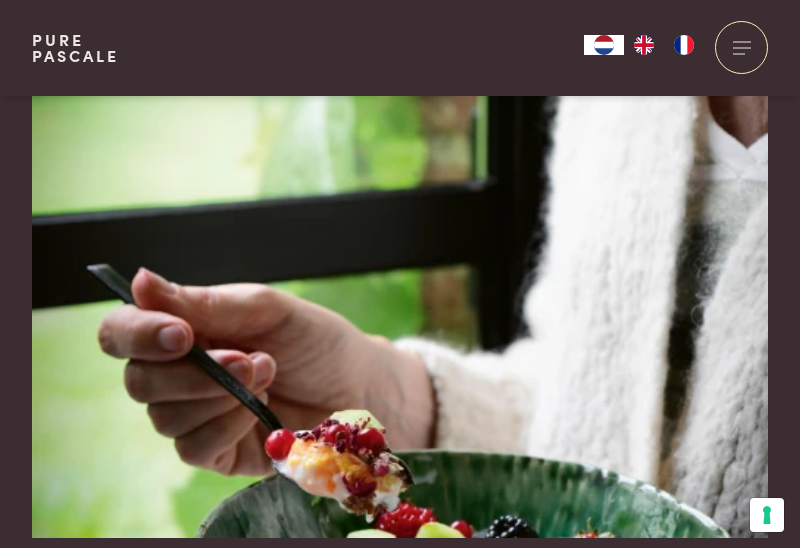 scroll, scrollTop: 455, scrollLeft: 0, axis: vertical 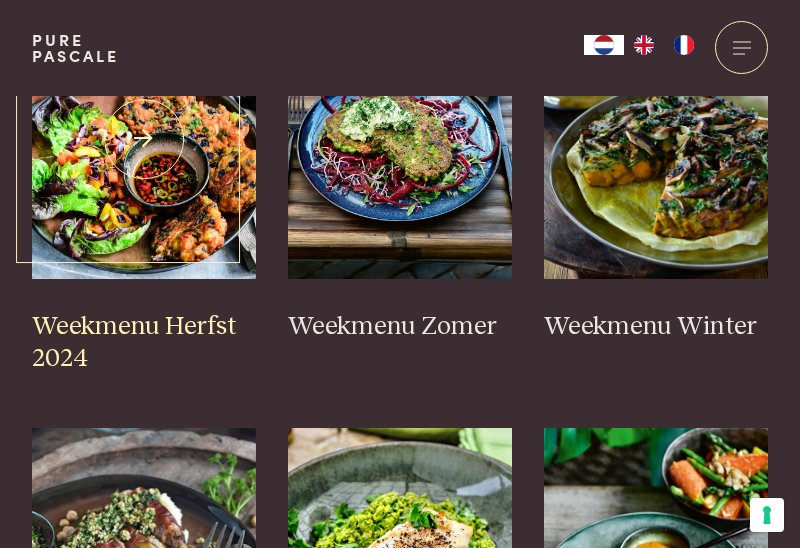 click on "Weekmenu Herfst 2024" at bounding box center (144, 343) 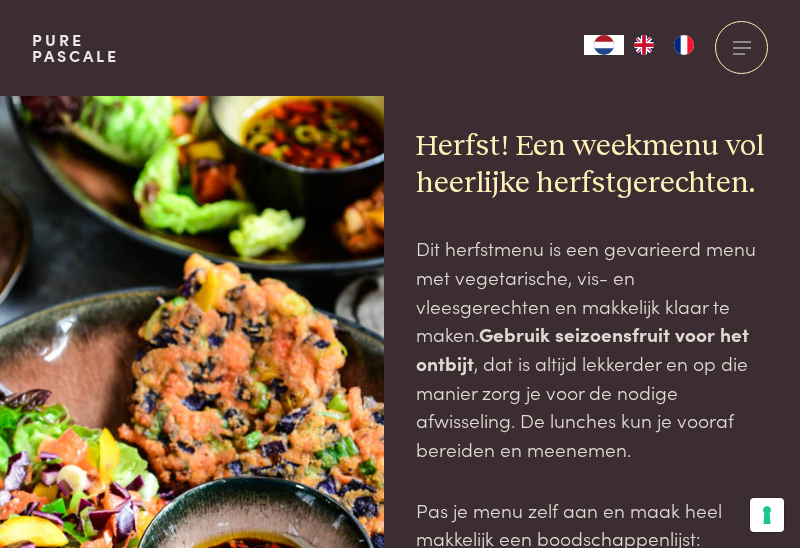 scroll, scrollTop: 0, scrollLeft: 0, axis: both 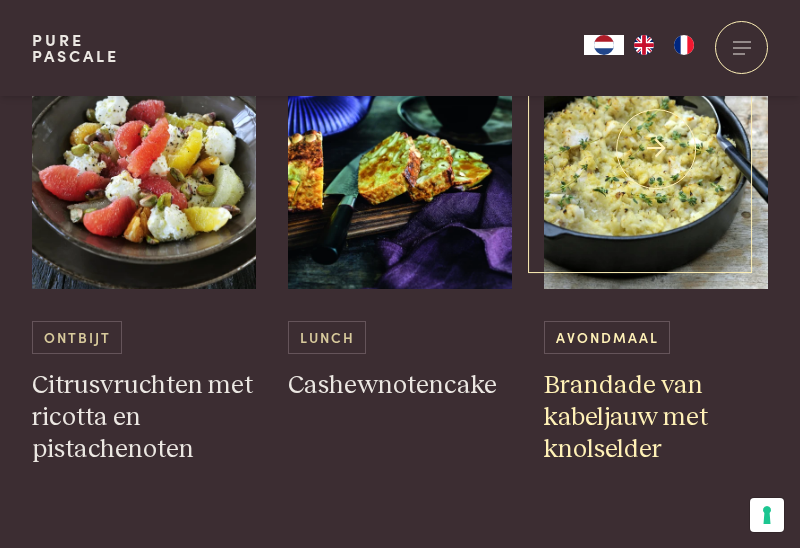 click on "Avondmaal" at bounding box center (607, 337) 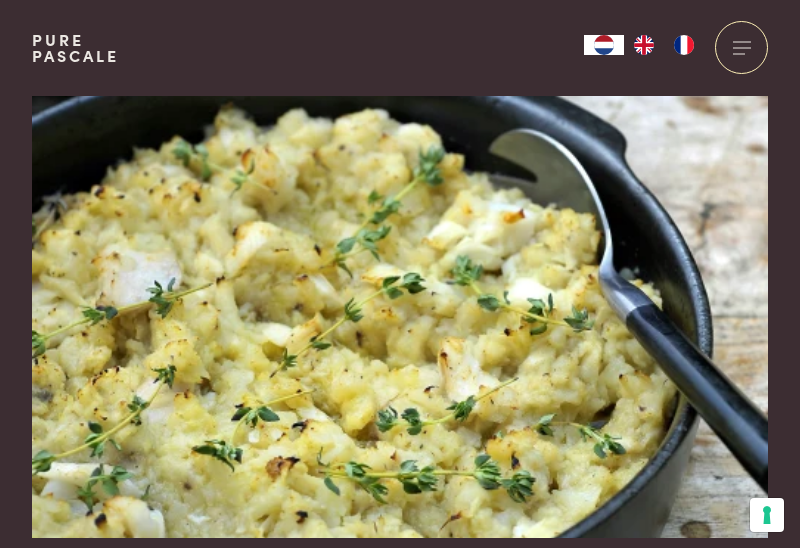scroll, scrollTop: 0, scrollLeft: 0, axis: both 